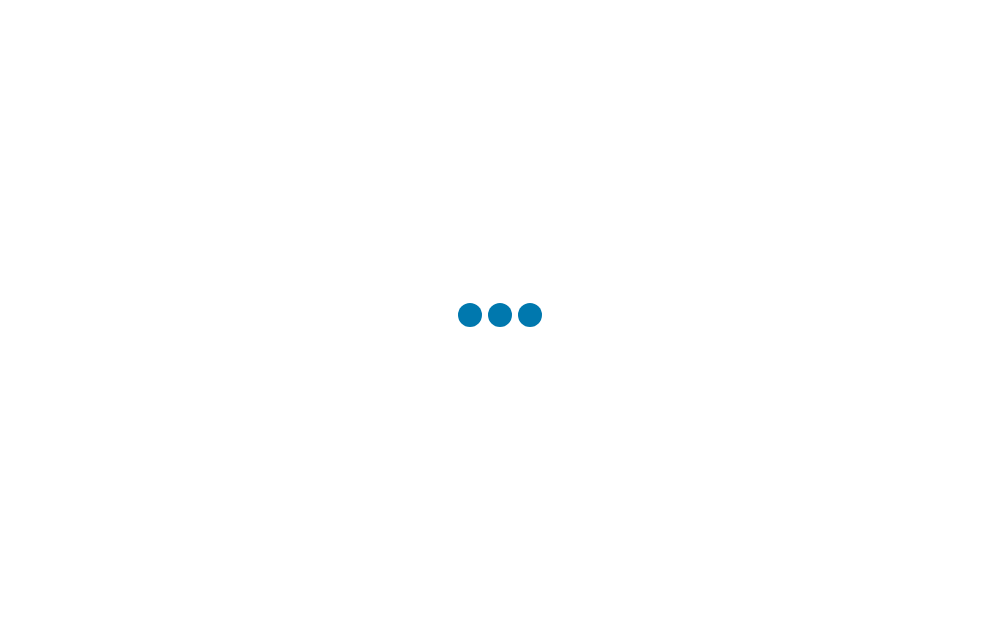 scroll, scrollTop: 0, scrollLeft: 0, axis: both 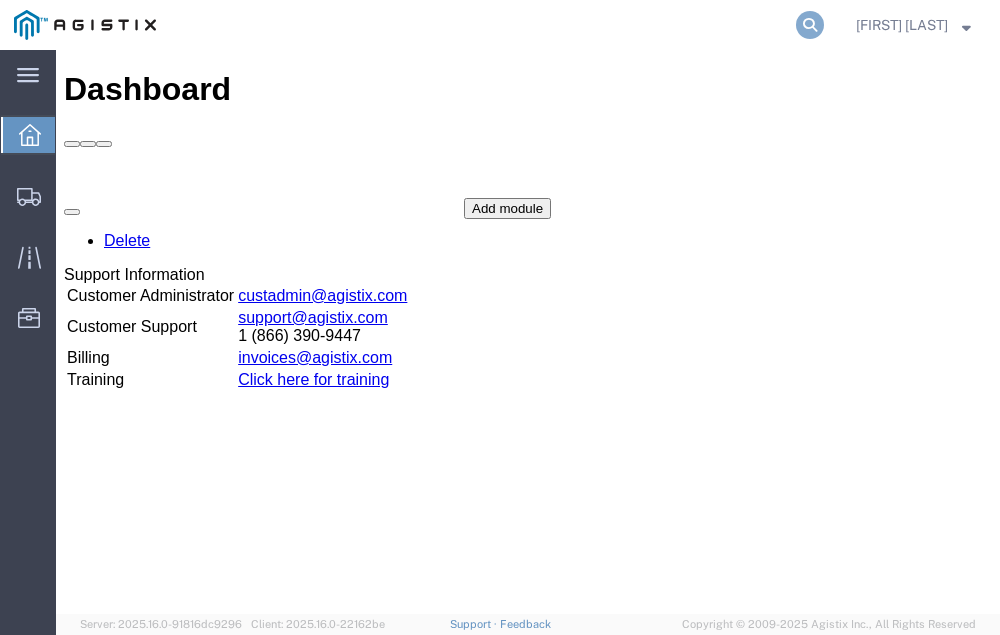 click 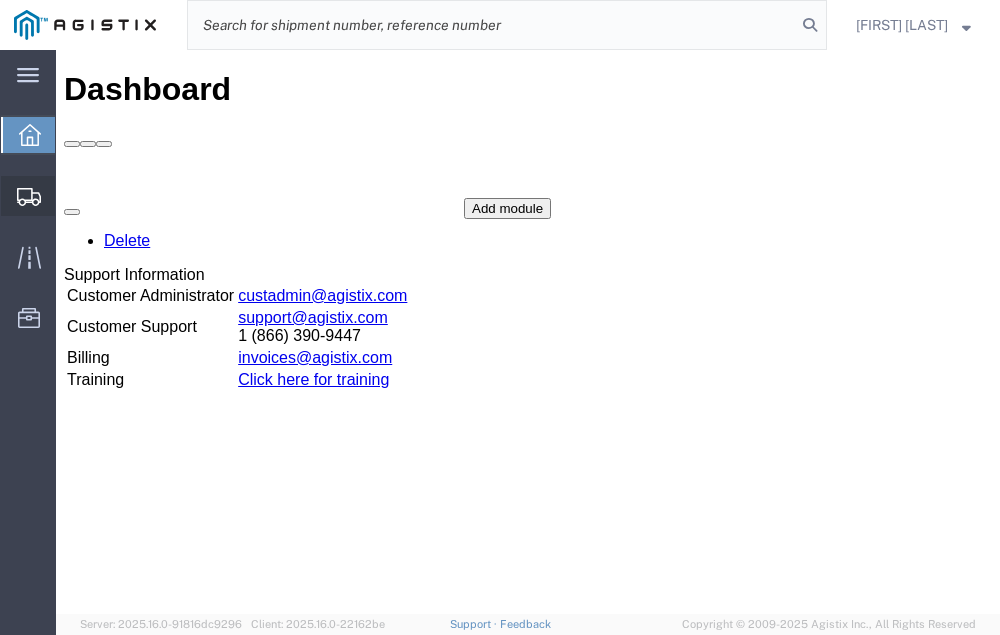 click on "Shipment Manager" 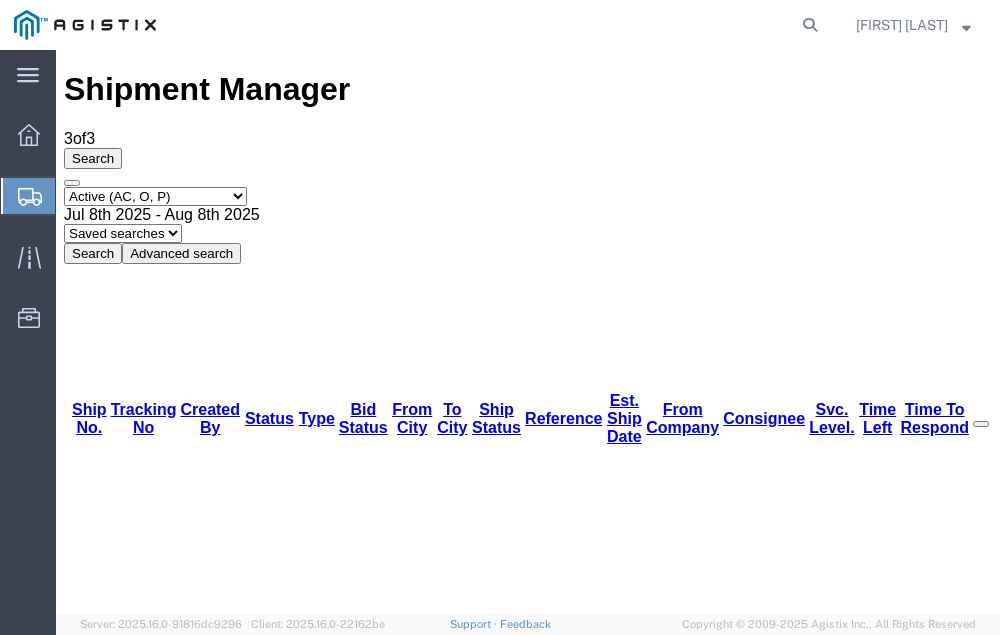 click on "56435811" at bounding box center [119, 1661] 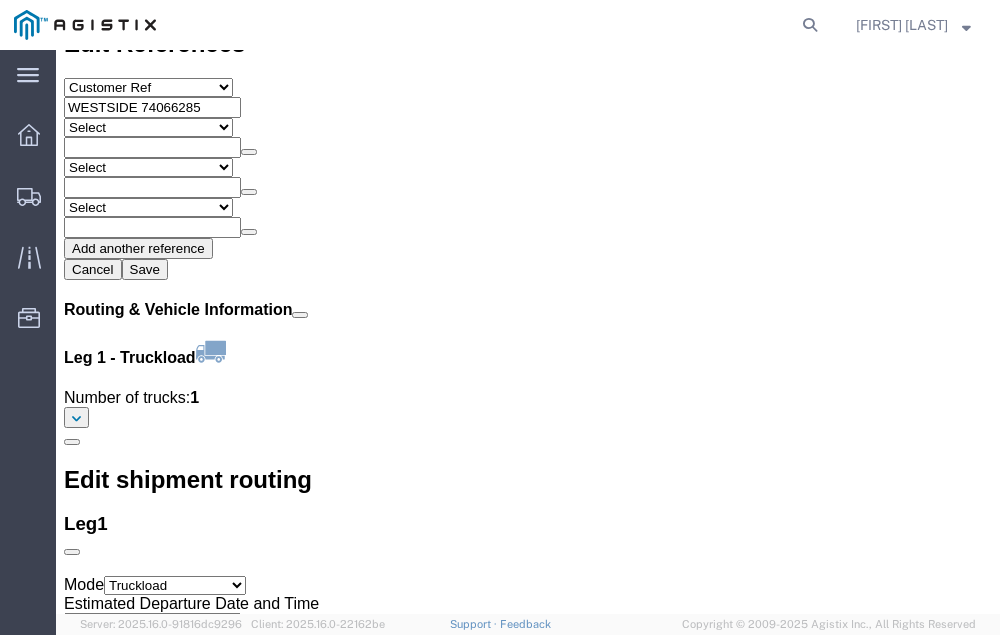 scroll, scrollTop: 2432, scrollLeft: 0, axis: vertical 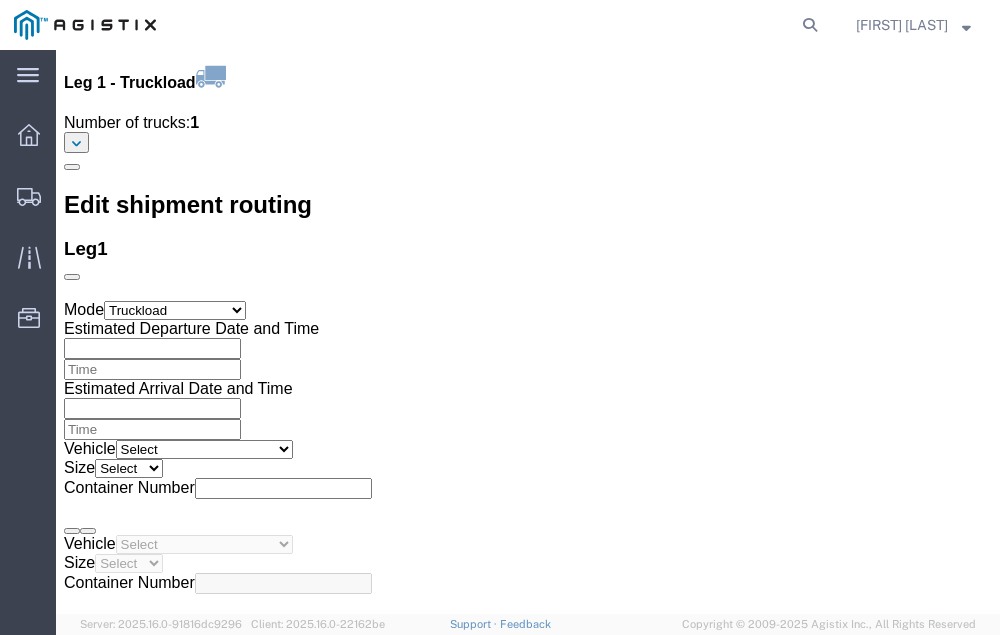 click on "Confirm" 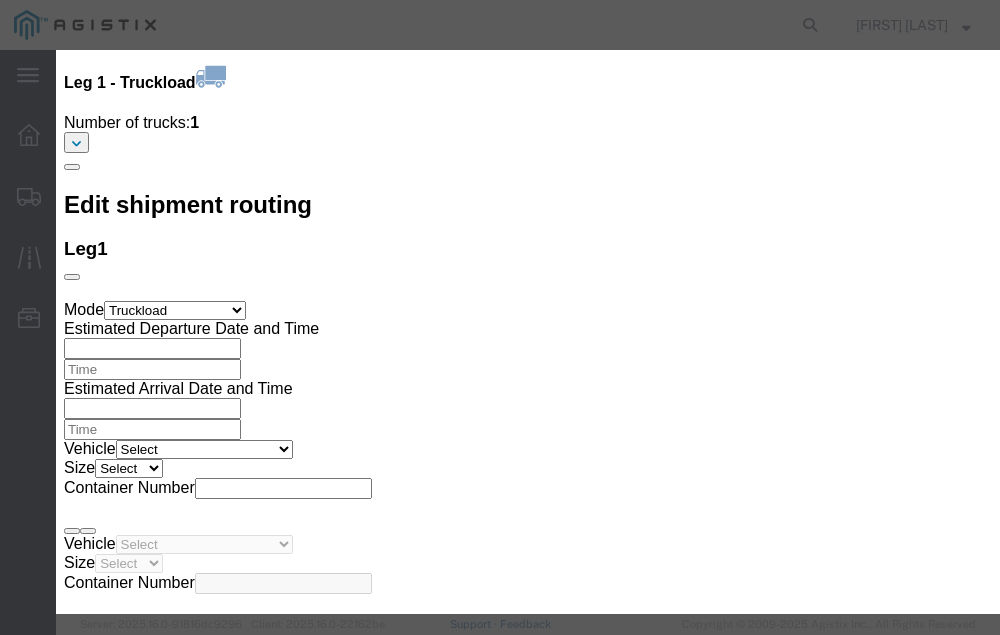 click 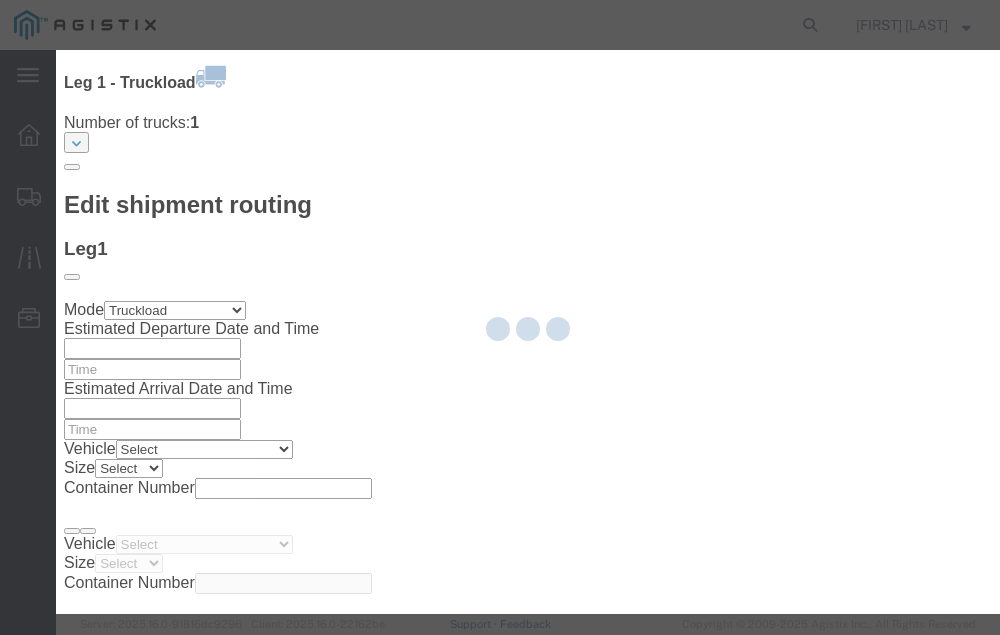 type on "[FIRST] [LAST]" 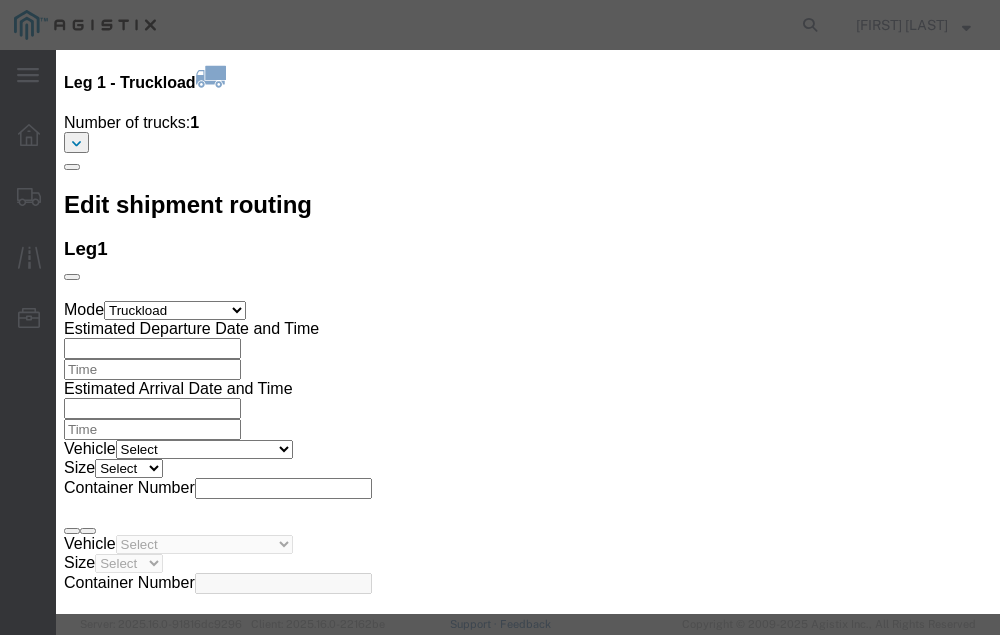 click 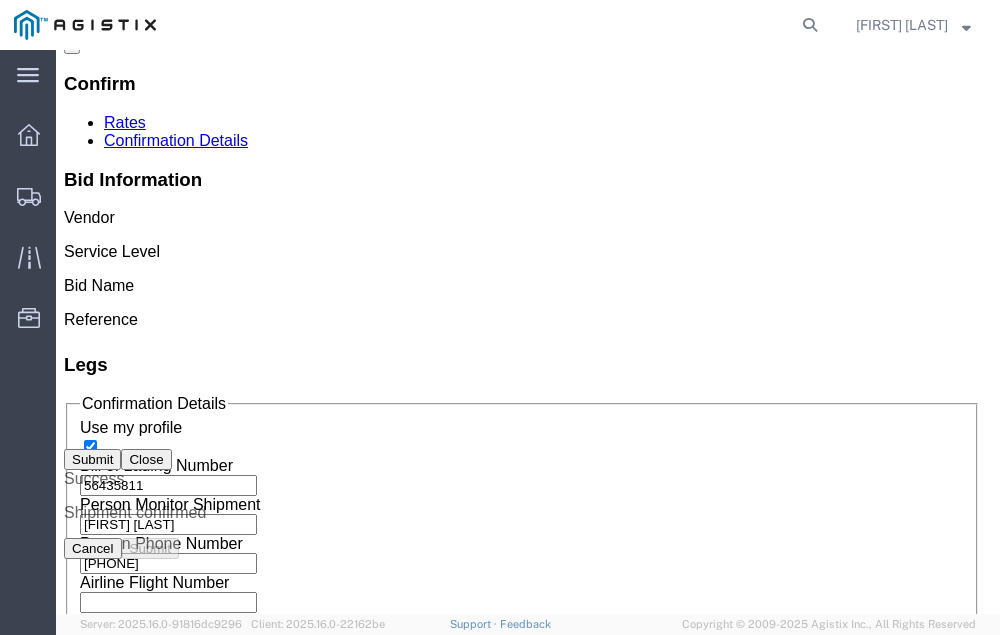 scroll, scrollTop: 0, scrollLeft: 0, axis: both 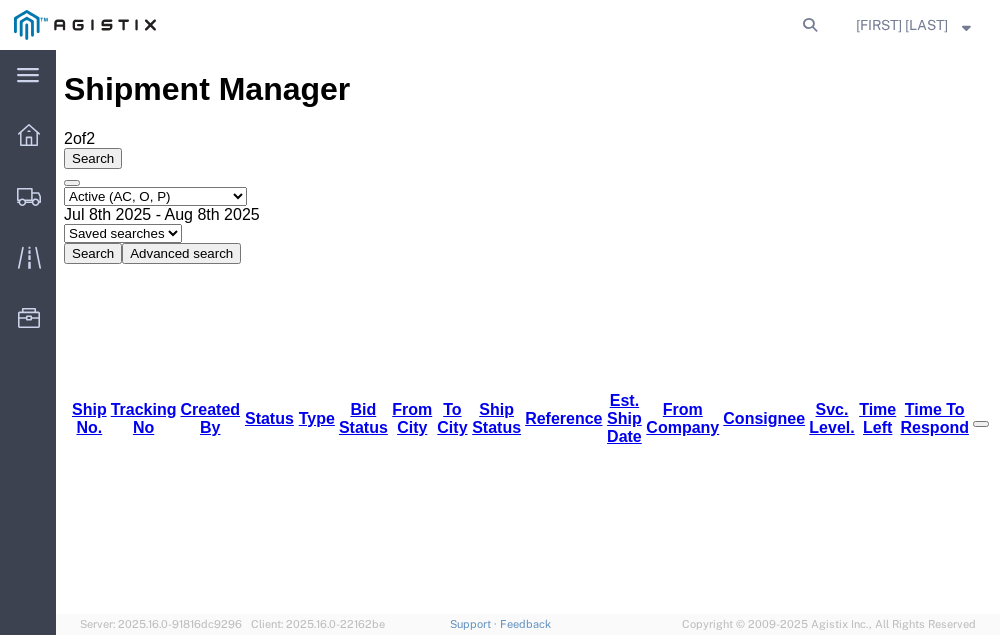 click on "56445776" at bounding box center (119, 1449) 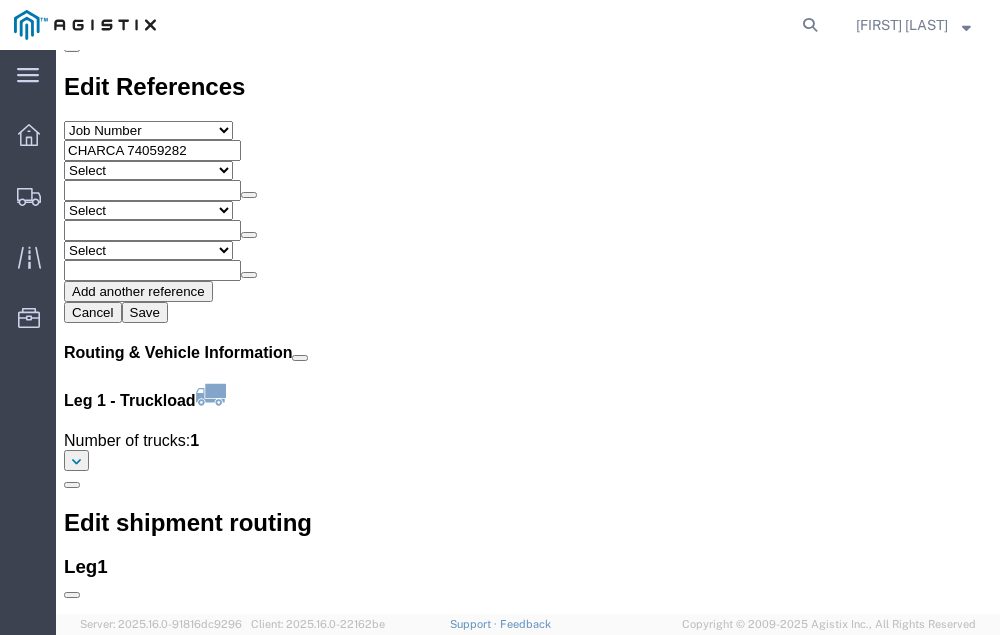 scroll, scrollTop: 2301, scrollLeft: 0, axis: vertical 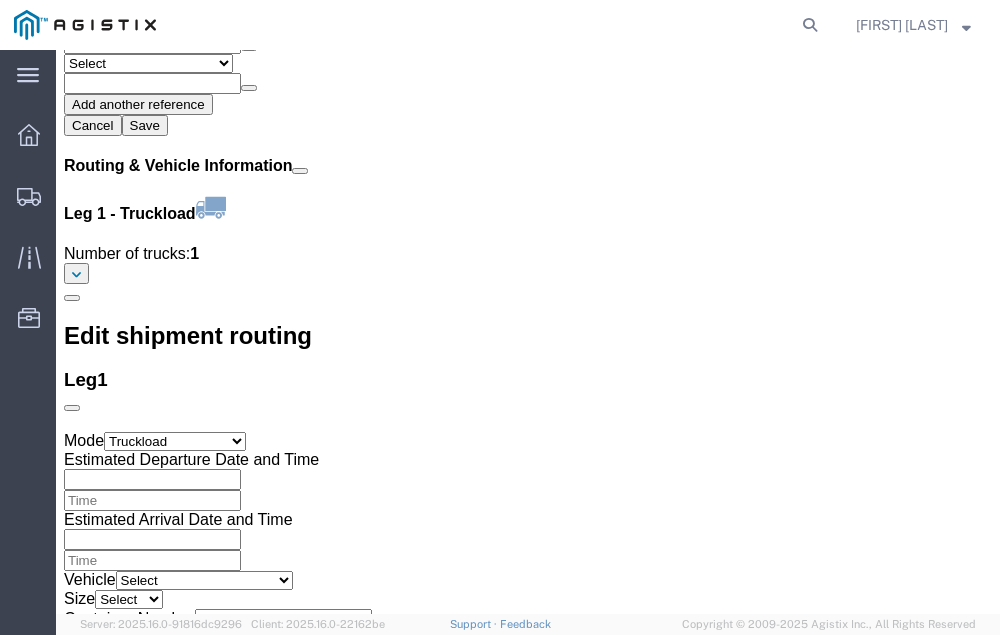 click on "Confirm" 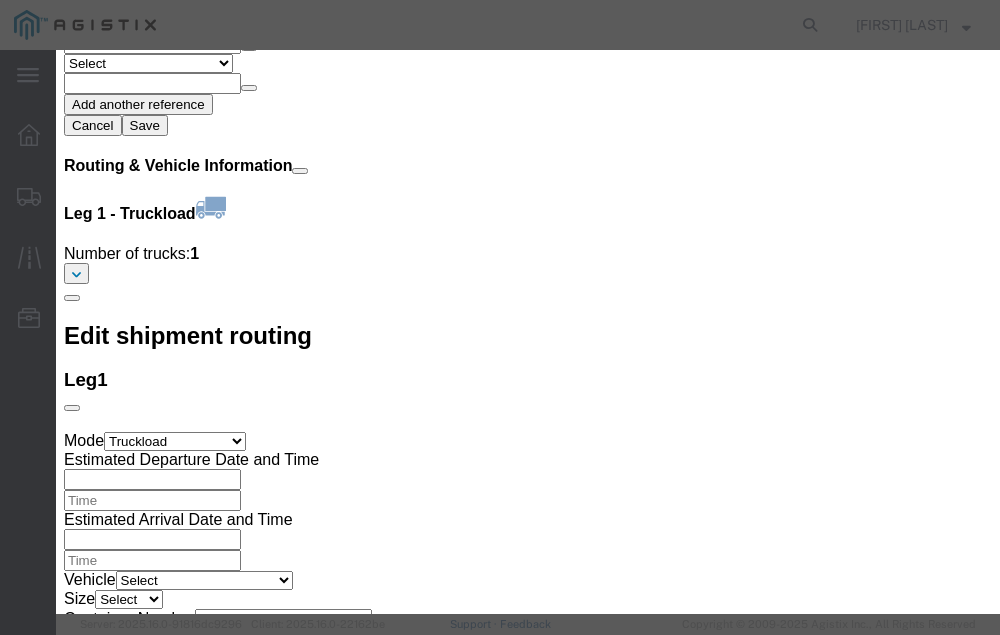 click 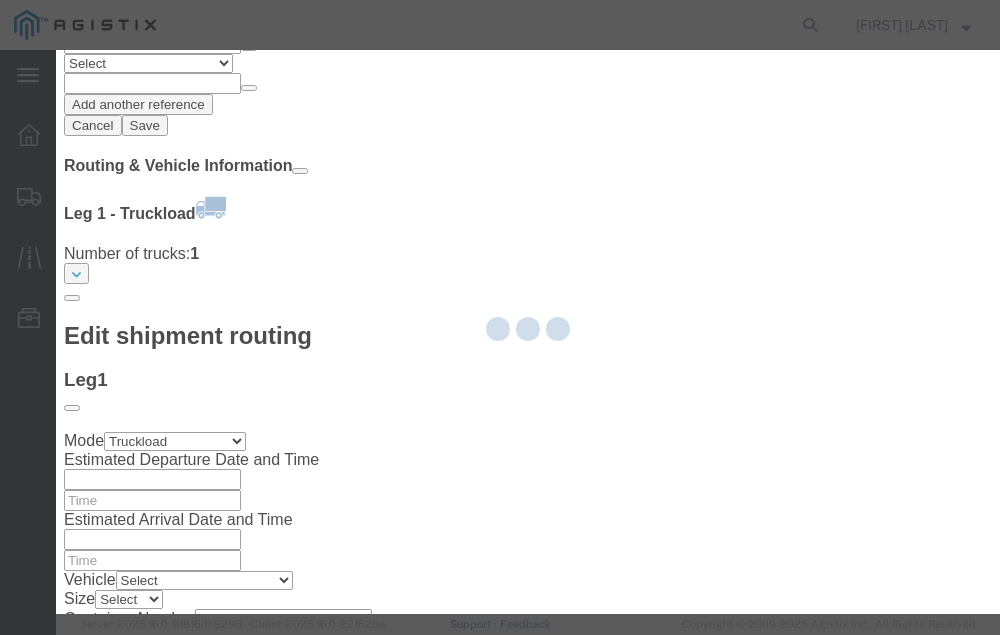 type on "[FIRST] [LAST]" 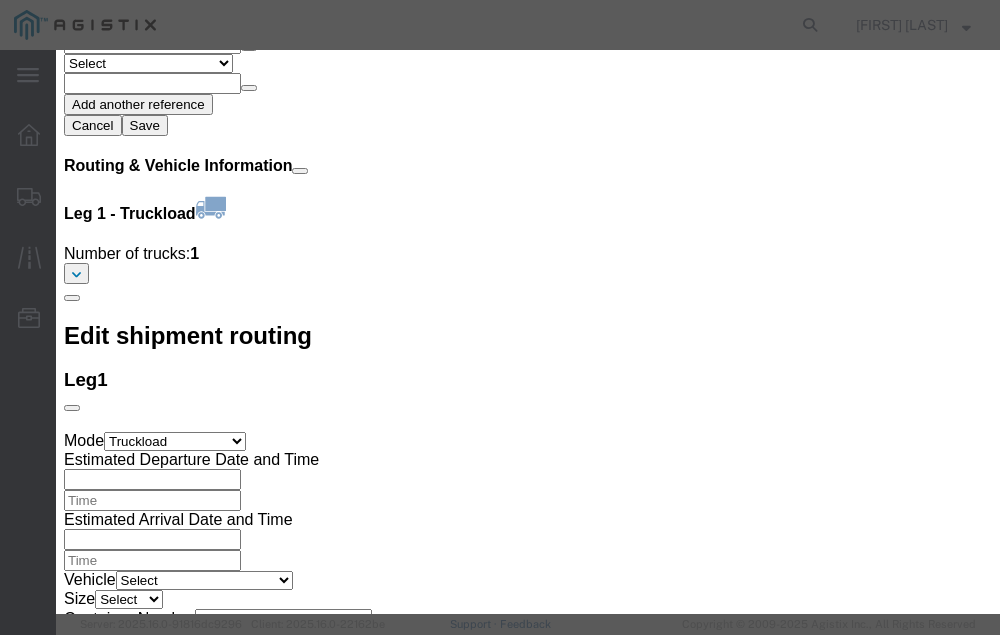 click 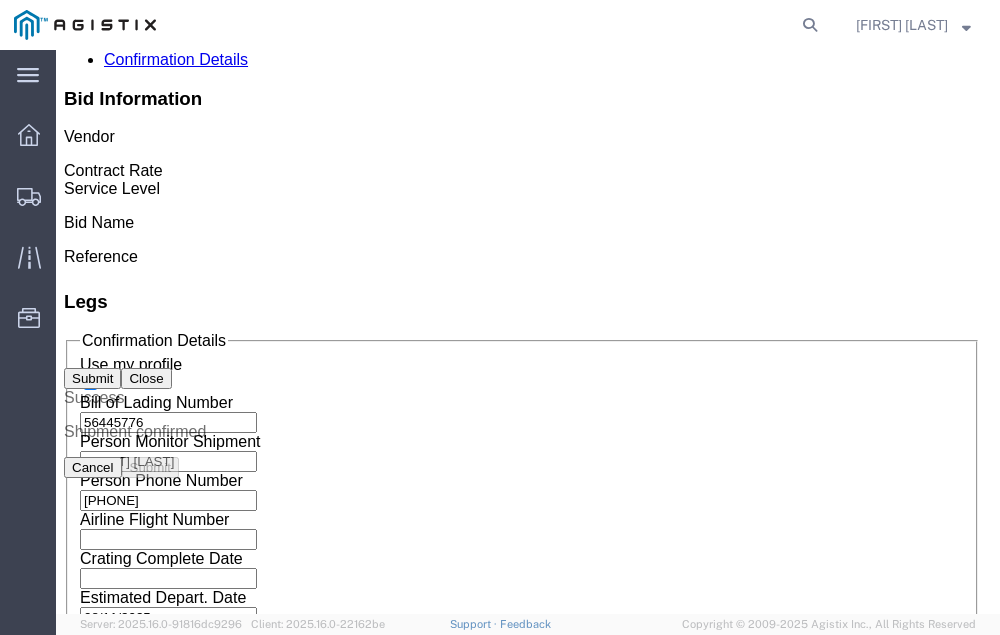 scroll, scrollTop: 0, scrollLeft: 0, axis: both 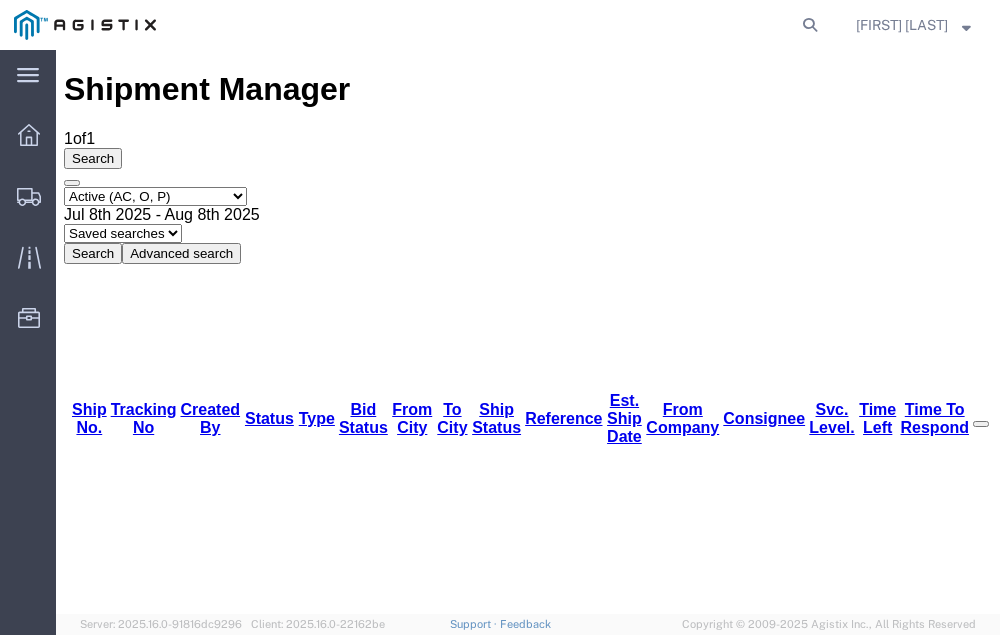 click on "56447649" at bounding box center [119, 1237] 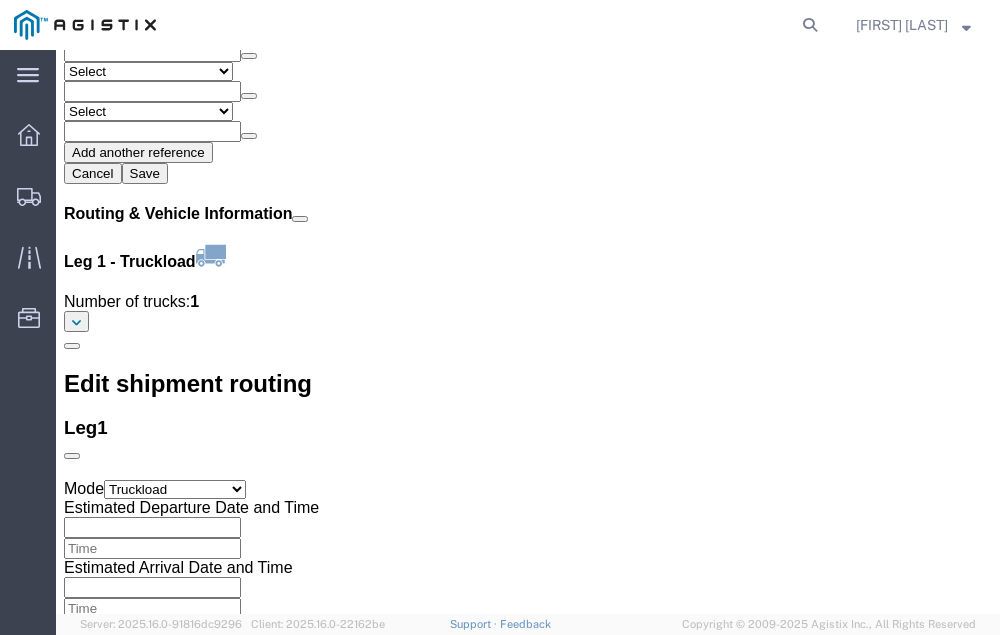 scroll, scrollTop: 2316, scrollLeft: 0, axis: vertical 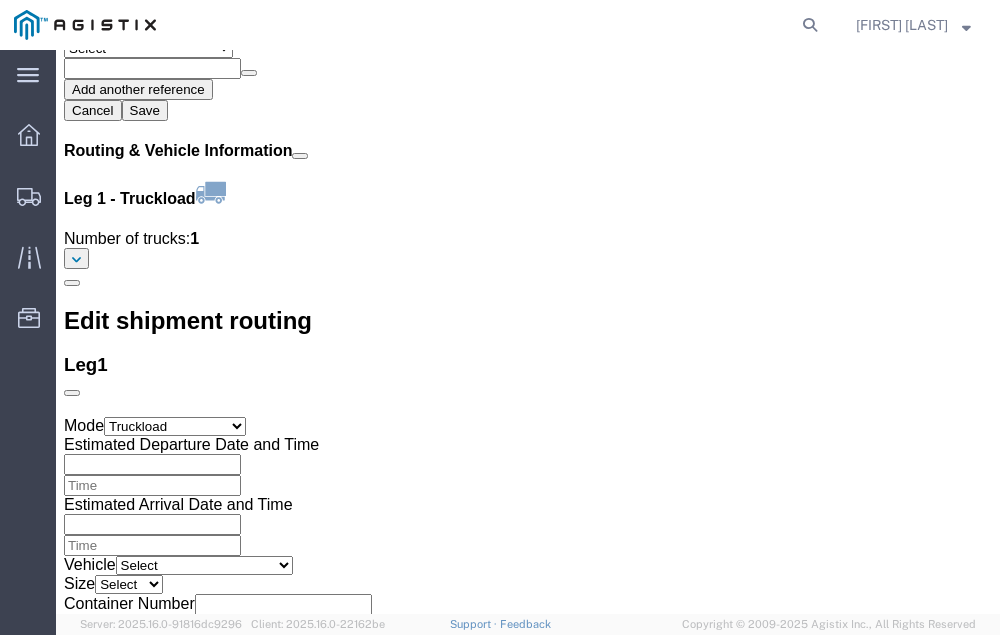click on "Confirm" 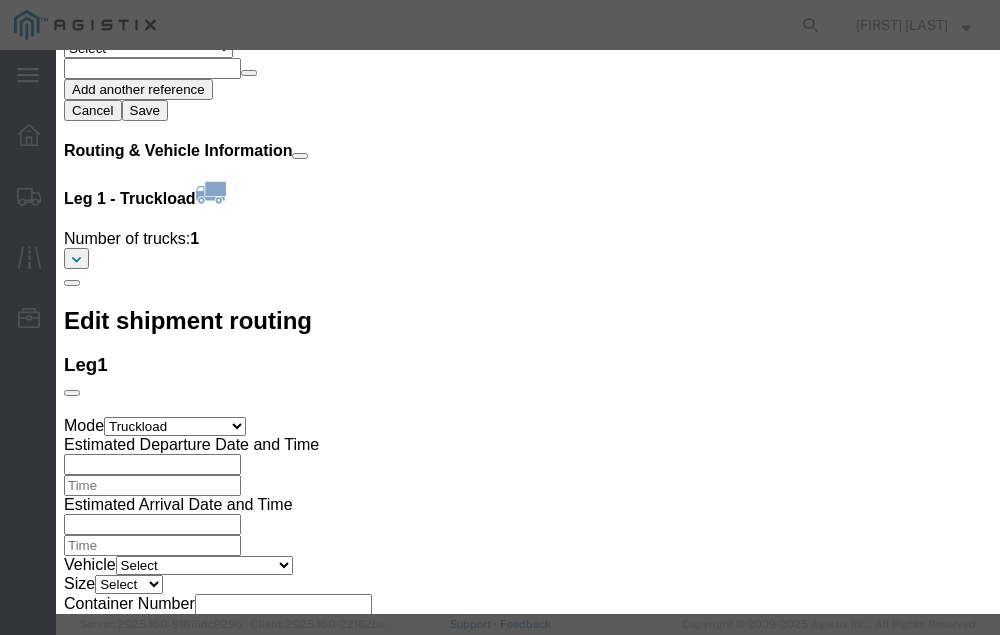 click 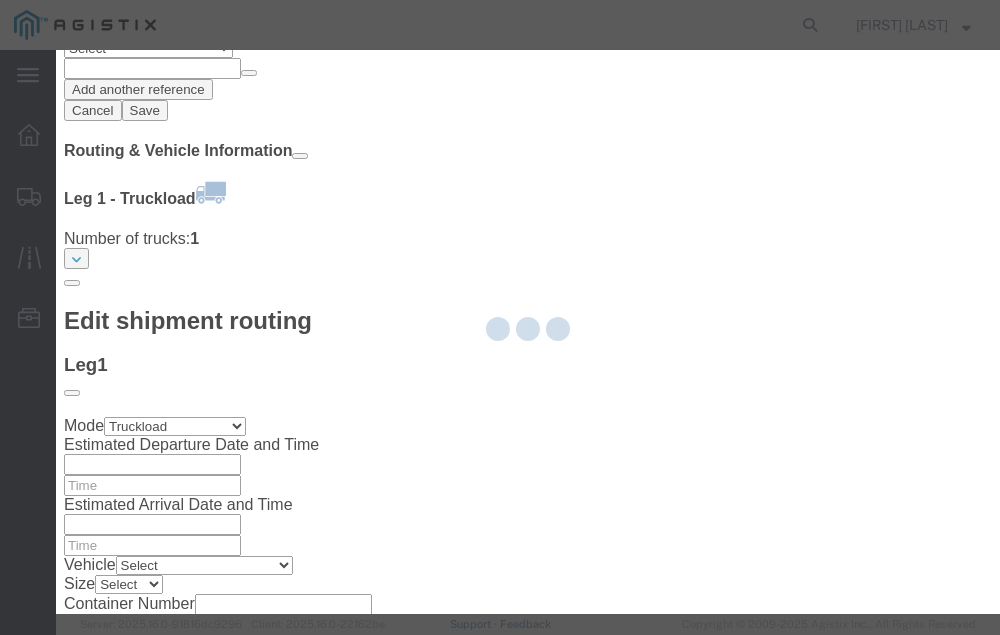 type on "[FIRST] [LAST]" 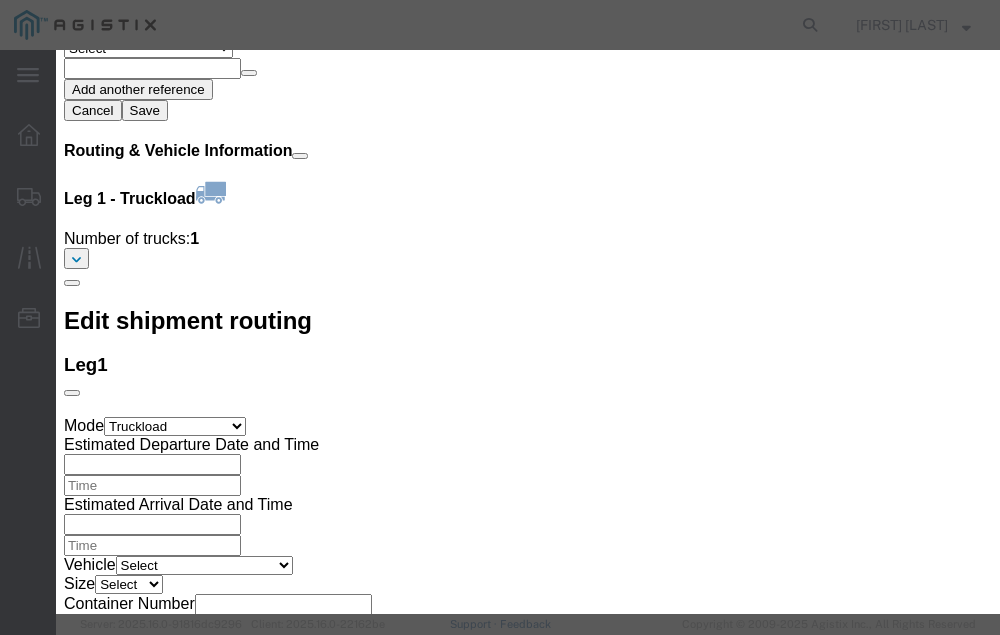 click 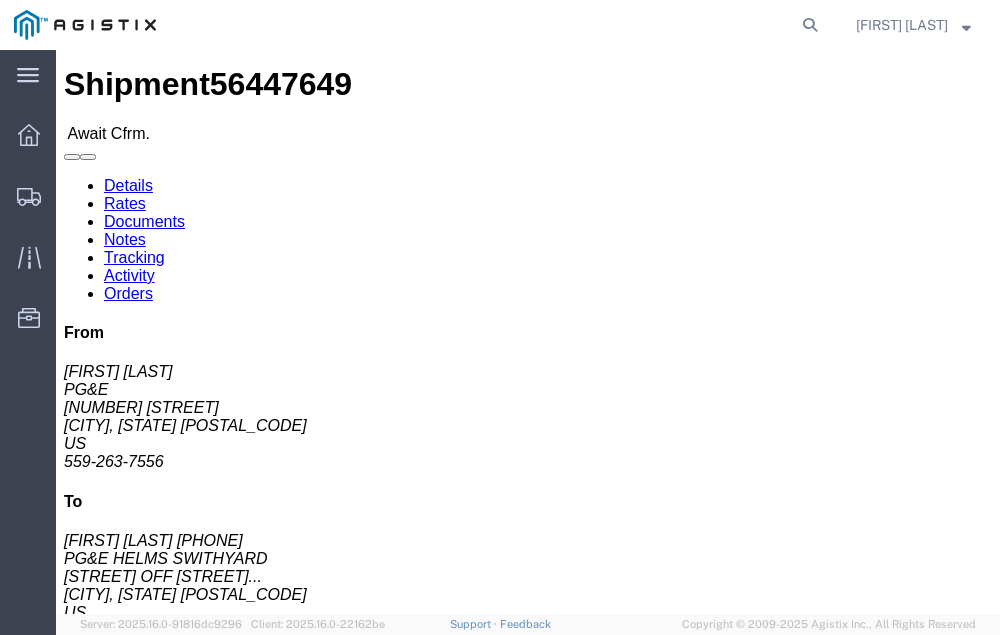 scroll, scrollTop: 0, scrollLeft: 0, axis: both 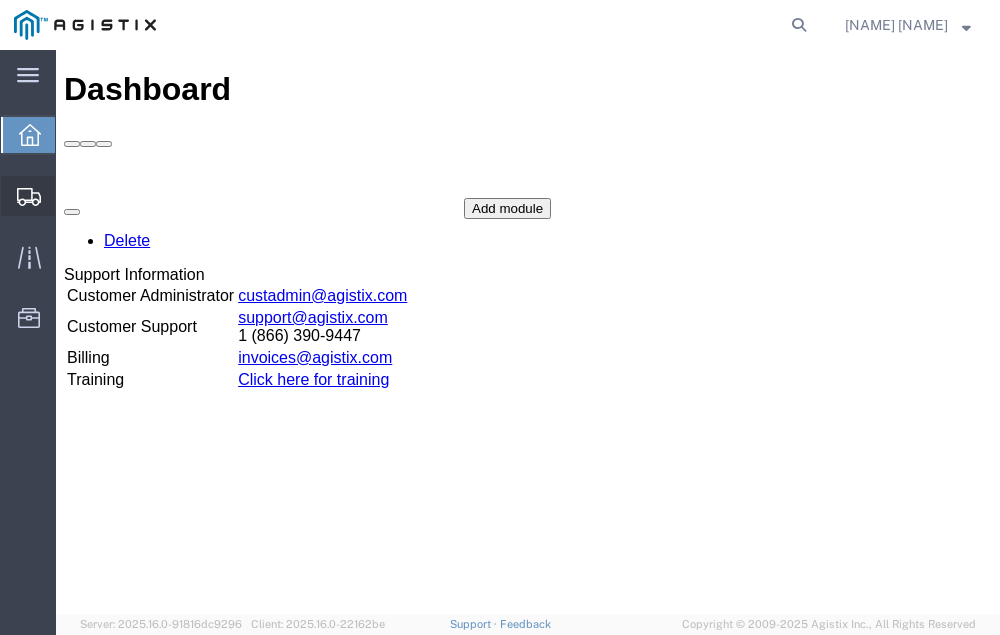 click on "Shipment Manager" 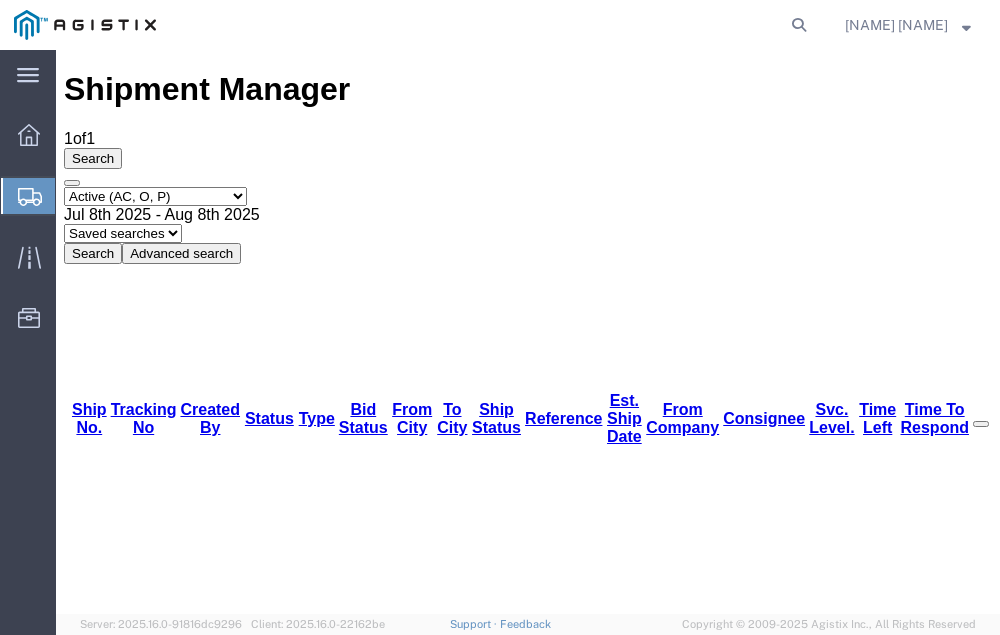 click on "56447649" at bounding box center [119, 1237] 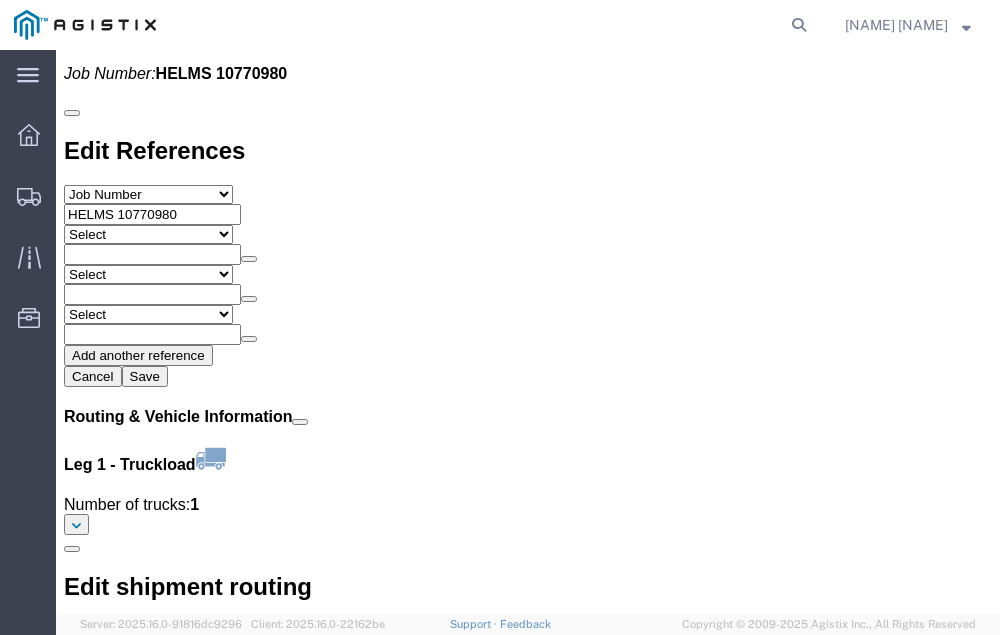 scroll, scrollTop: 2316, scrollLeft: 0, axis: vertical 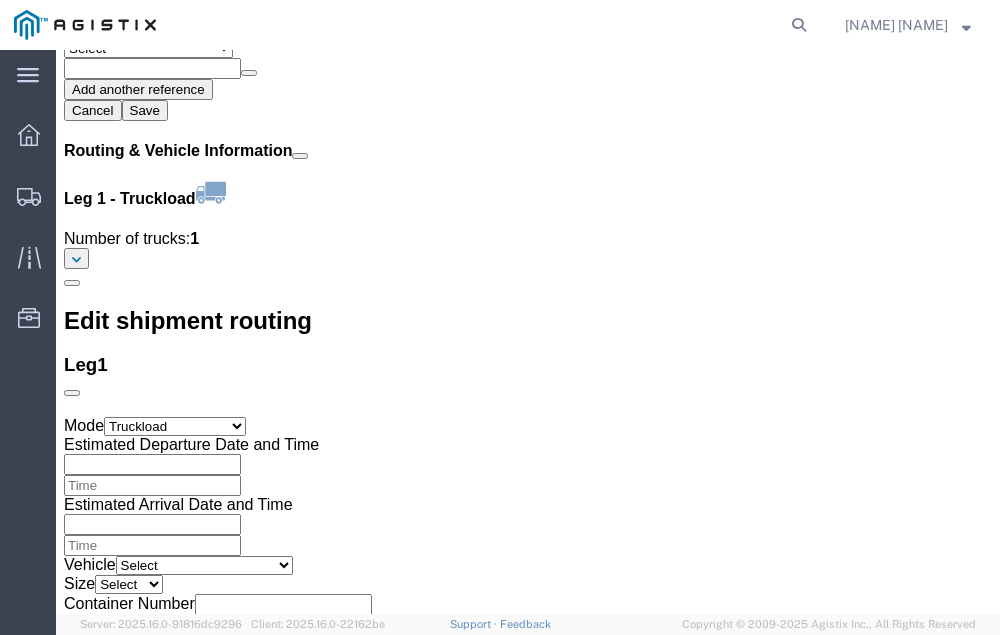 click on "Confirm" 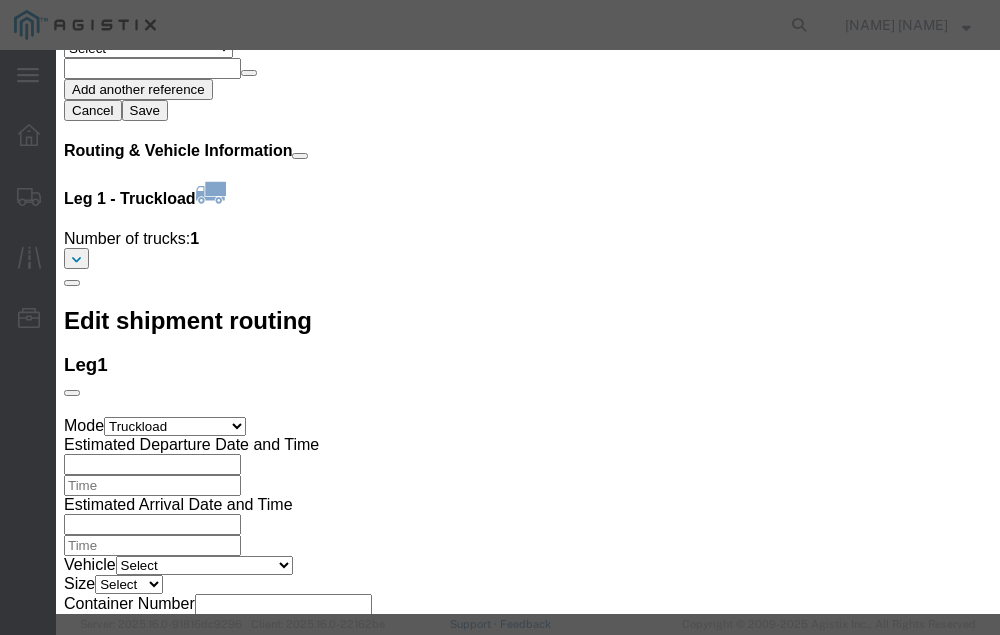 click 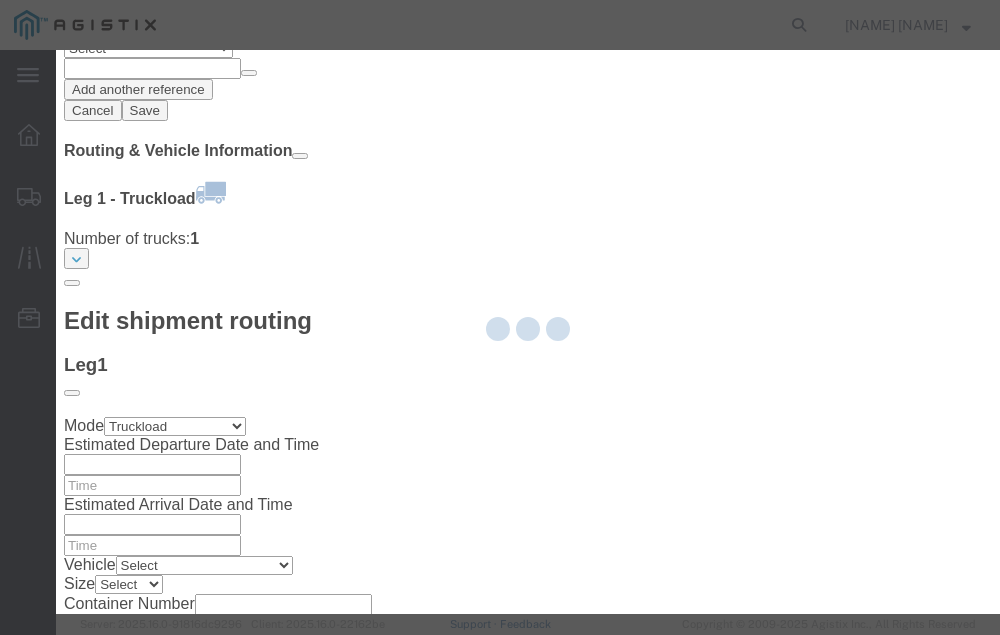 type on "[FIRST] [LAST]" 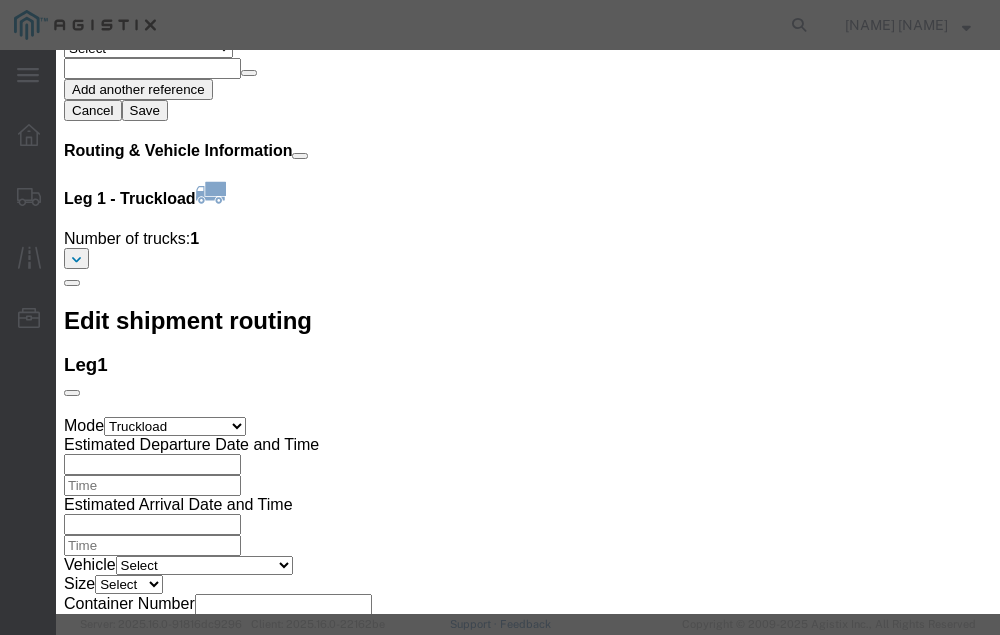click 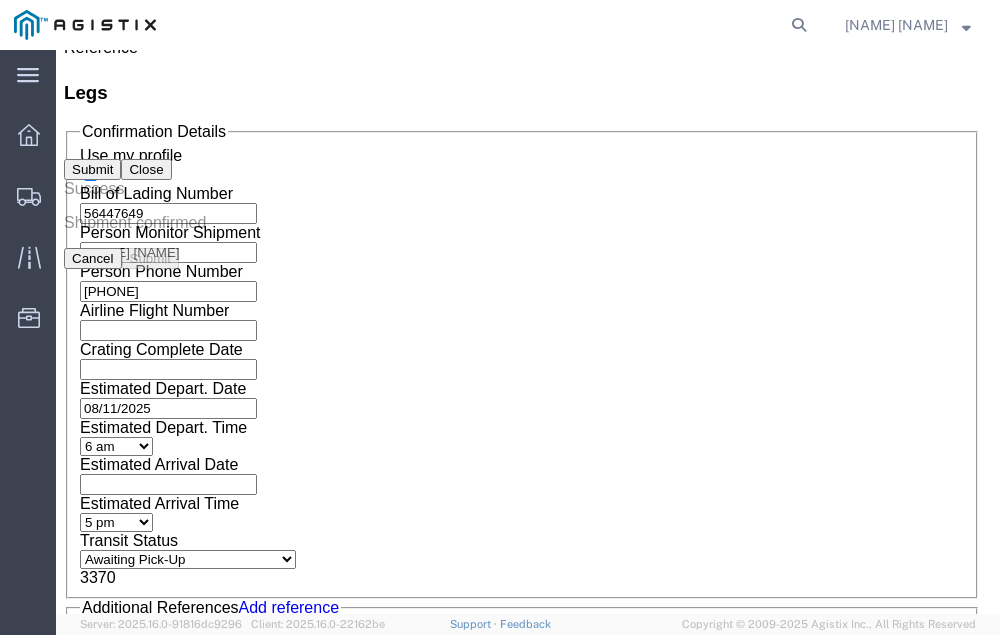 scroll, scrollTop: 0, scrollLeft: 0, axis: both 